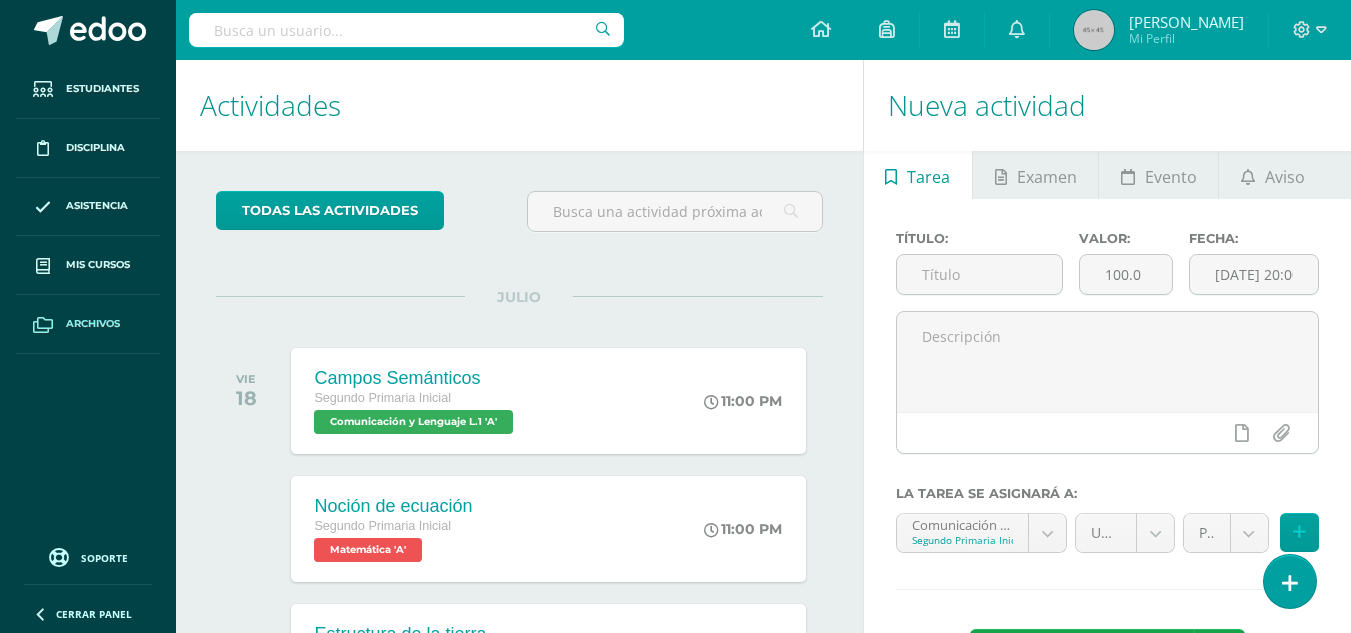 scroll, scrollTop: 0, scrollLeft: 0, axis: both 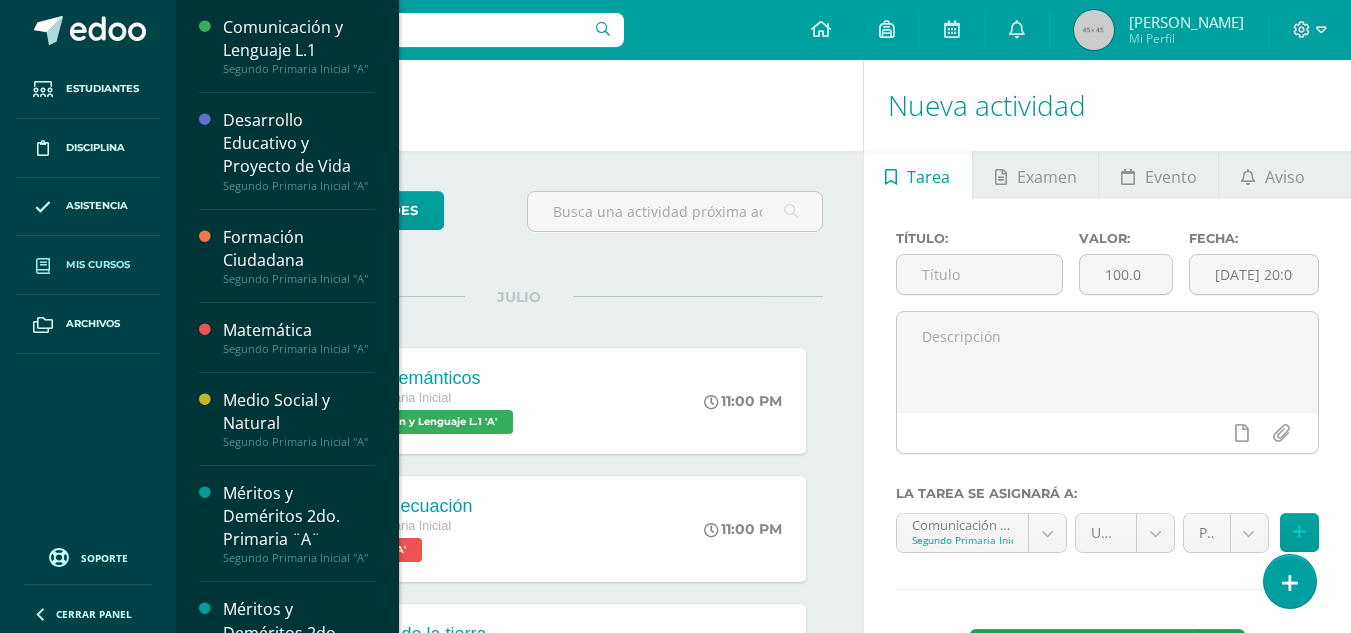 click on "Mis cursos" at bounding box center (98, 265) 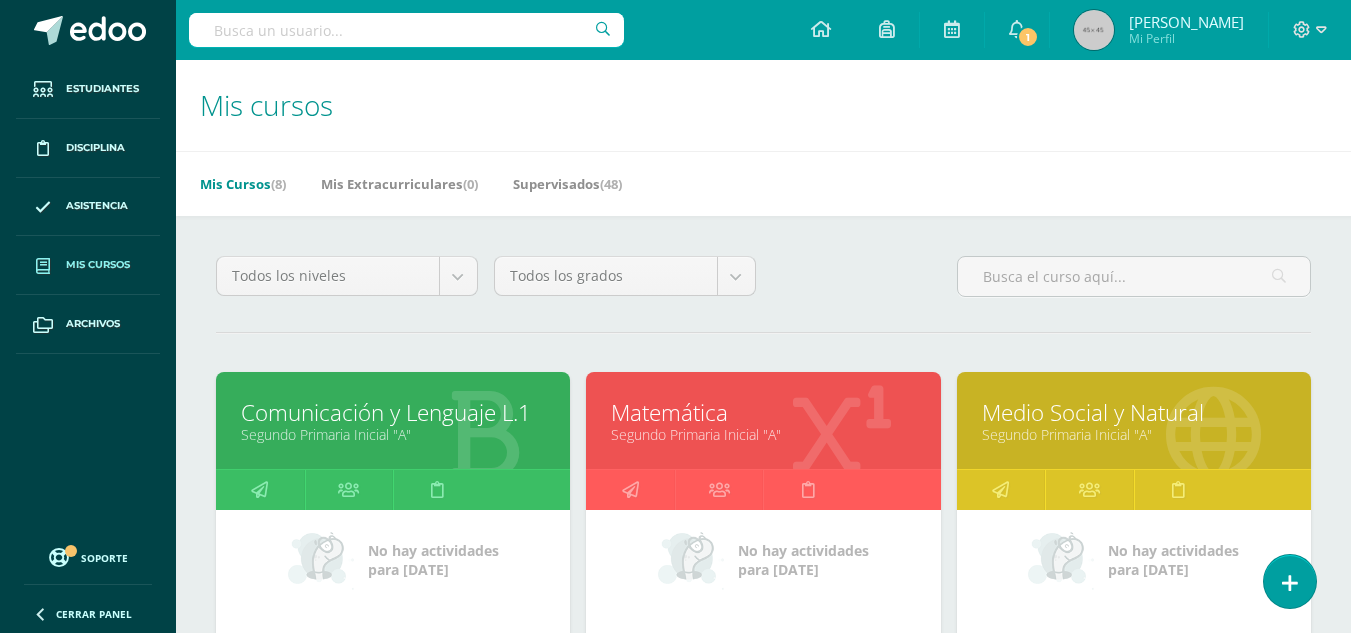 scroll, scrollTop: 0, scrollLeft: 0, axis: both 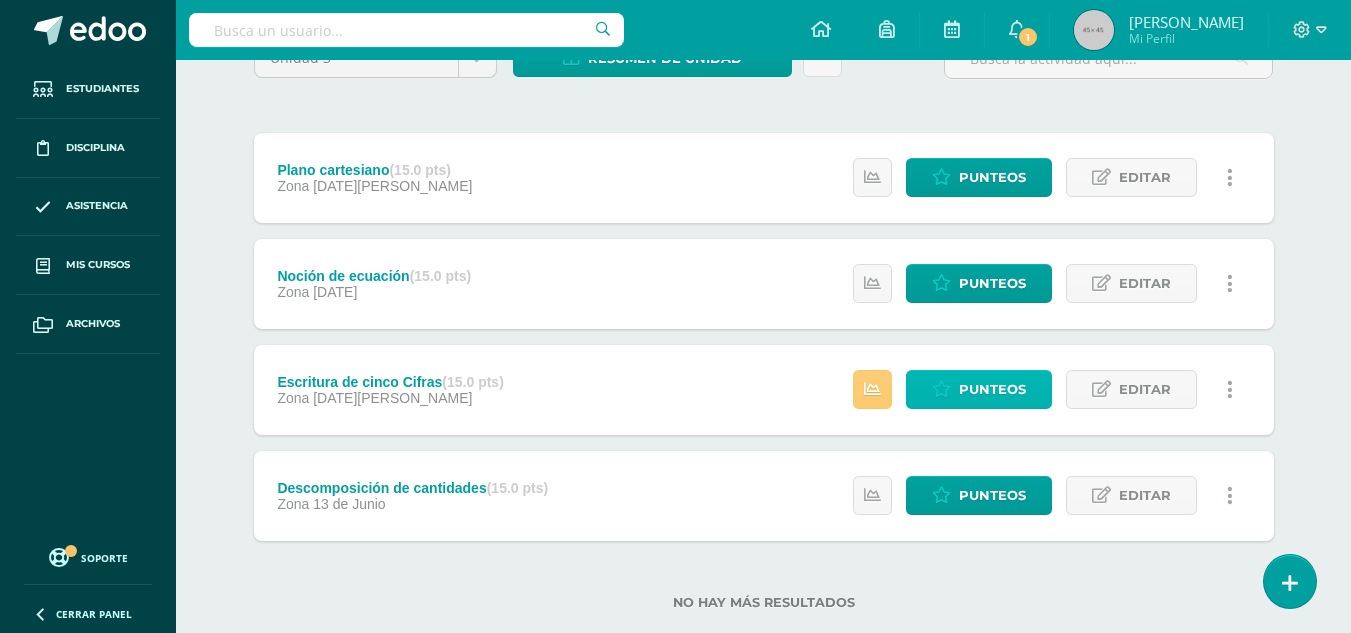 click on "Punteos" at bounding box center [992, 389] 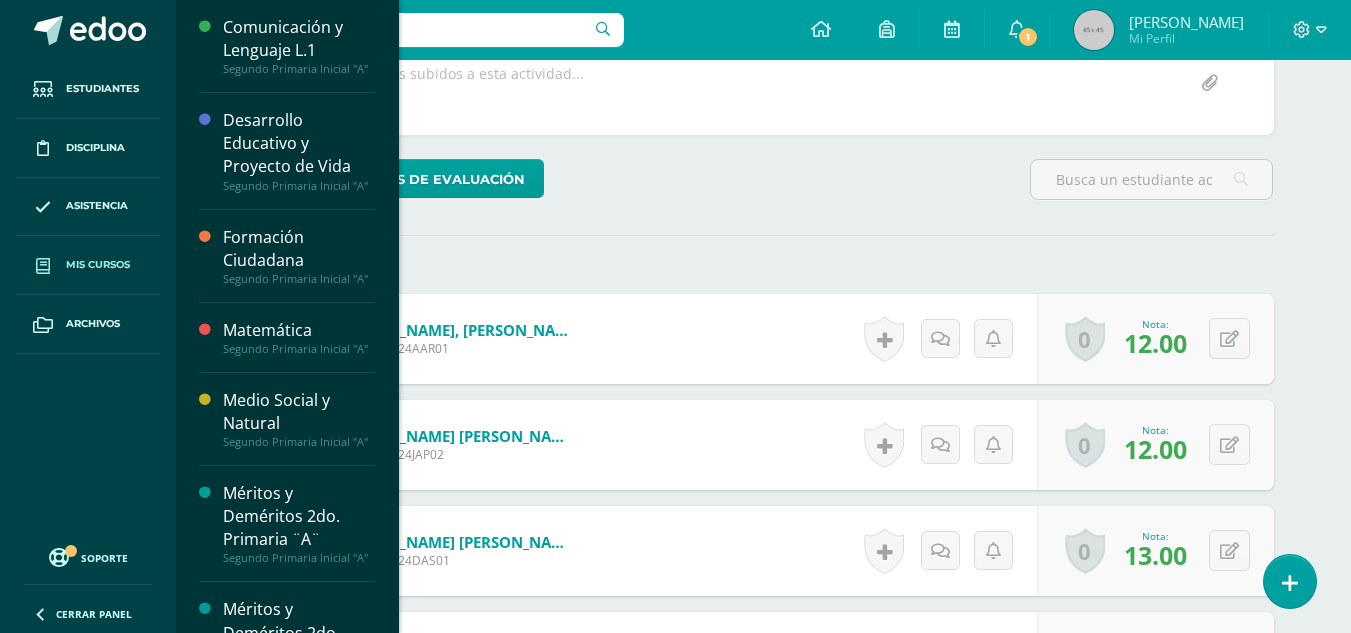 scroll, scrollTop: 601, scrollLeft: 0, axis: vertical 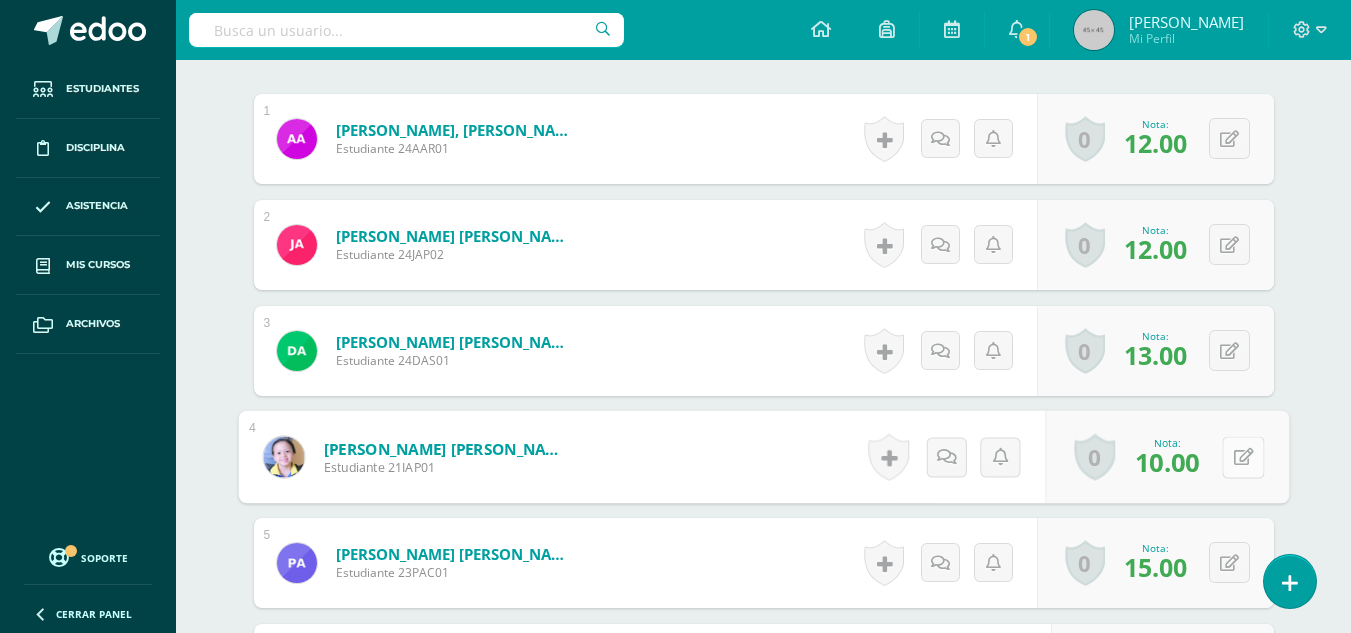 click at bounding box center [1243, 456] 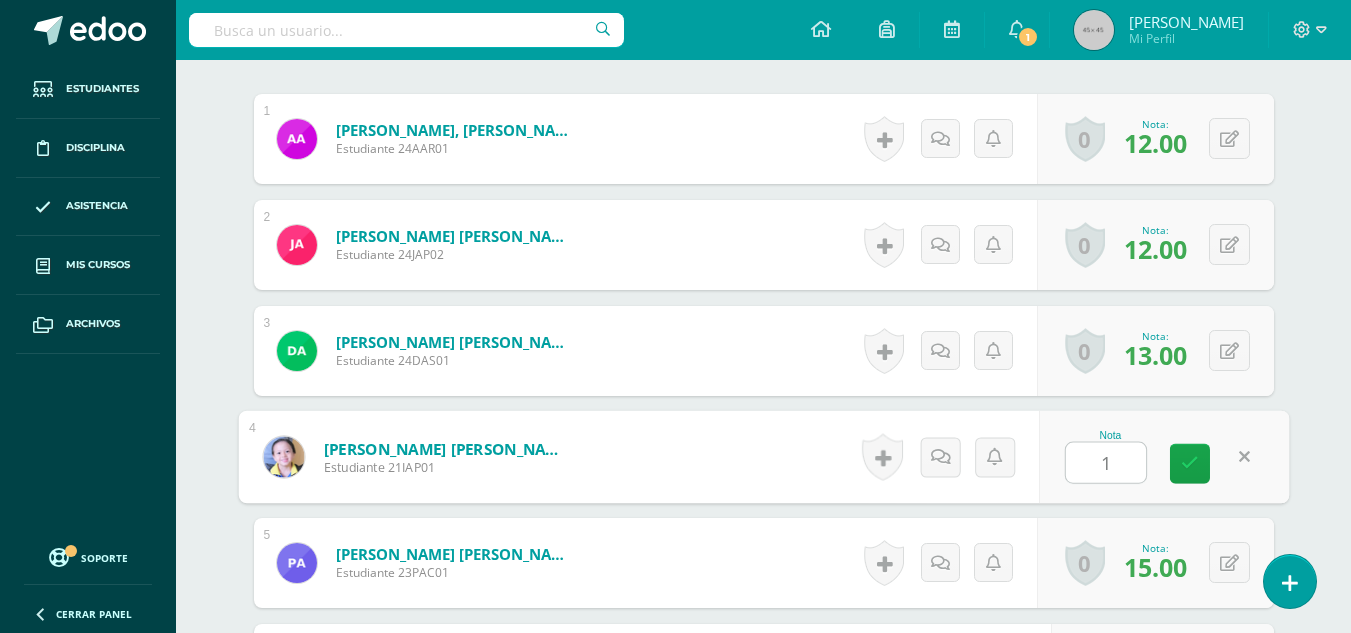 type on "12" 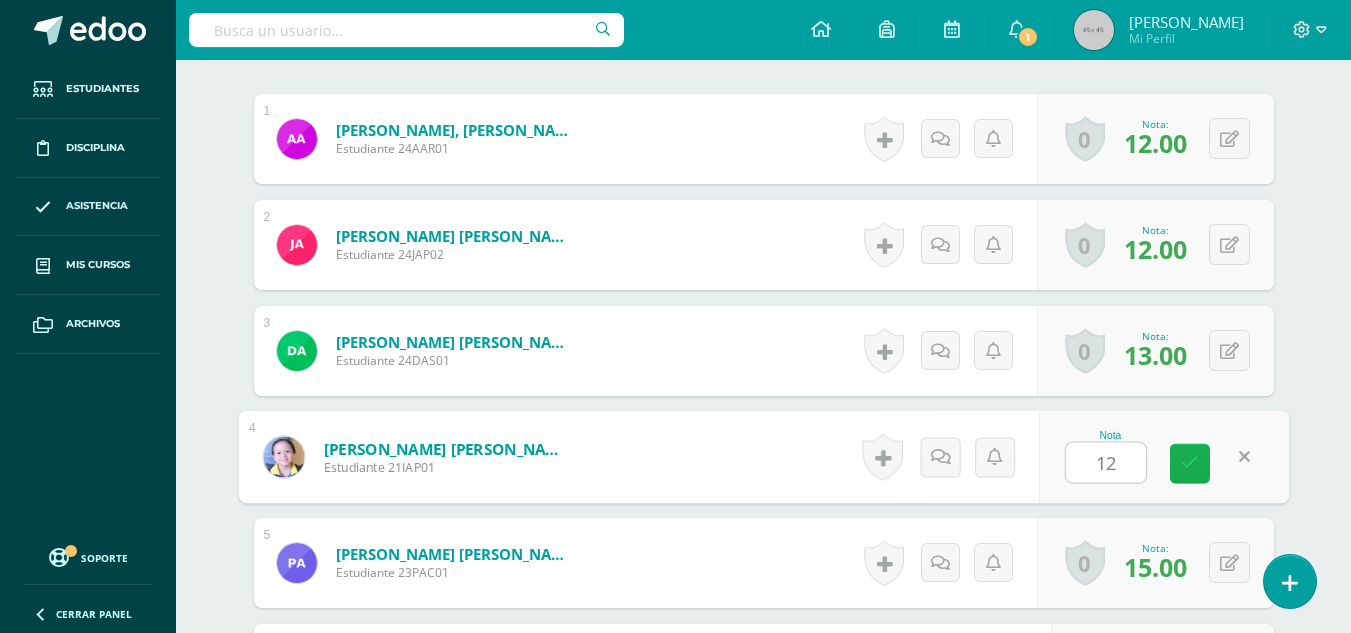 click at bounding box center [1190, 463] 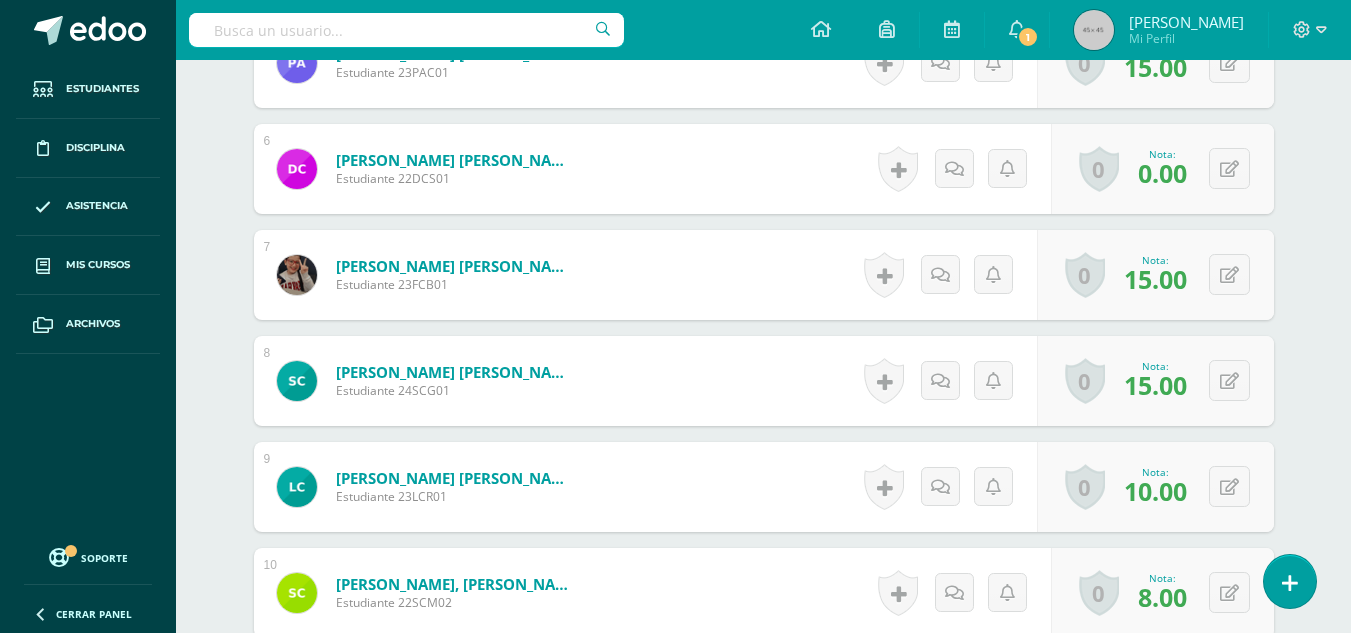 scroll, scrollTop: 1201, scrollLeft: 0, axis: vertical 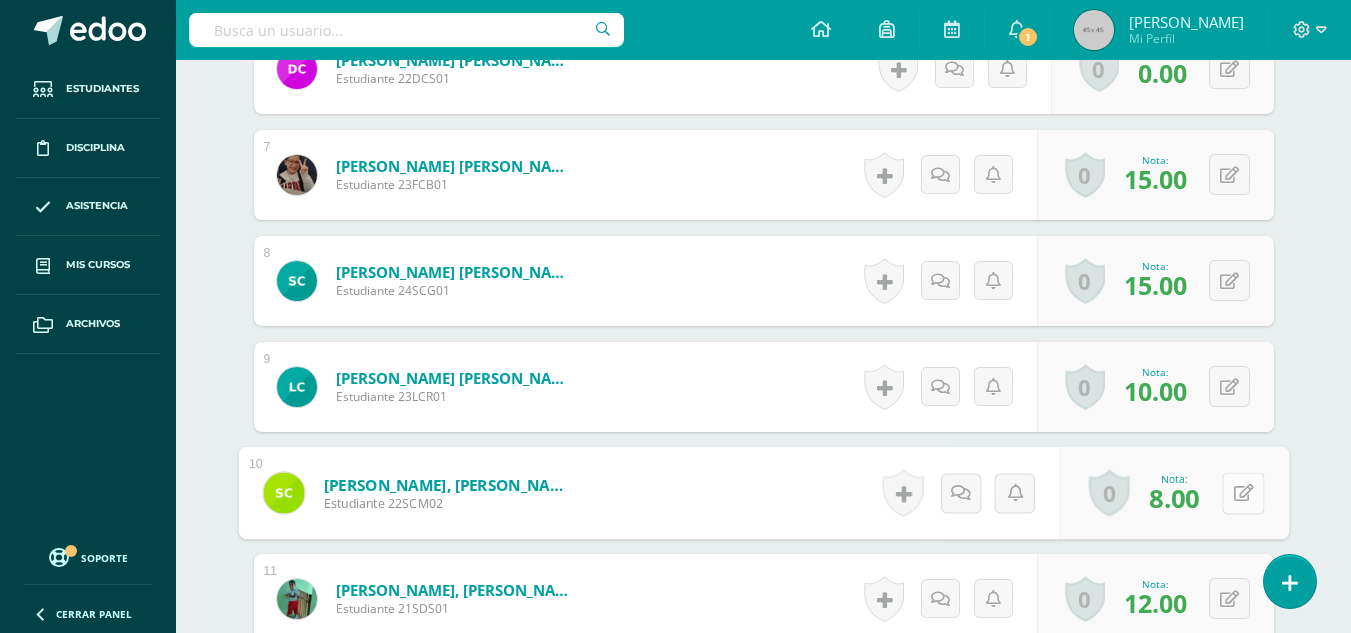 click at bounding box center (1243, 492) 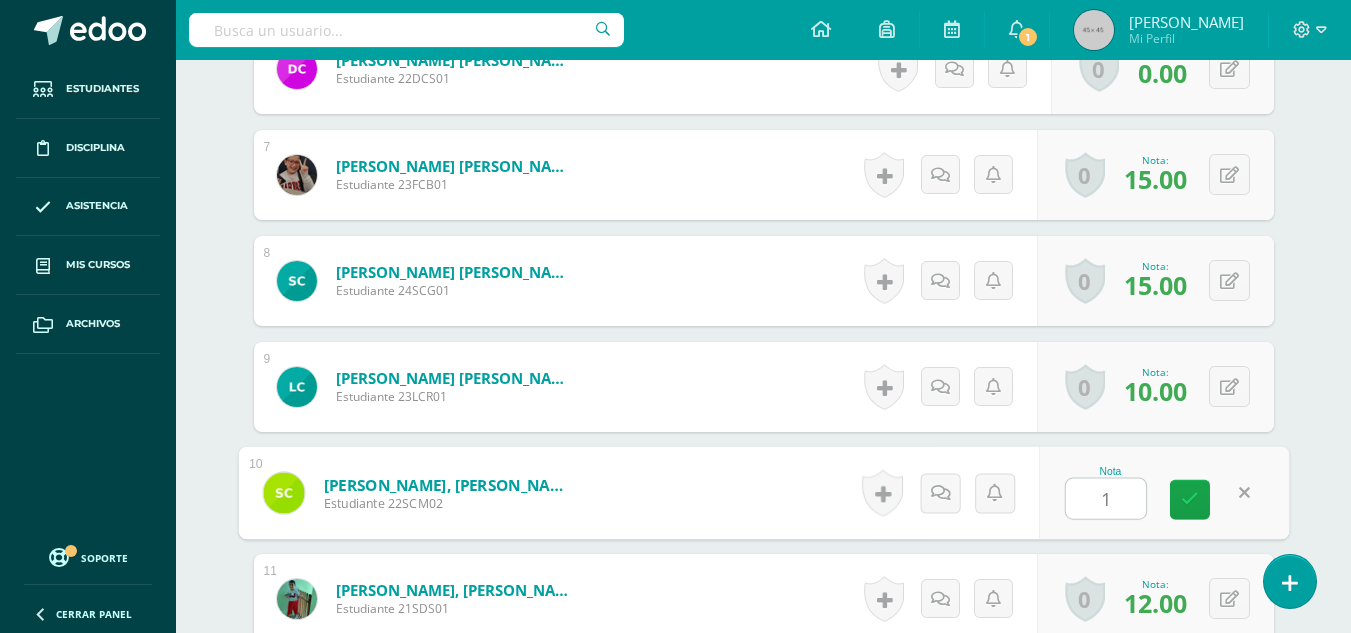 type on "13" 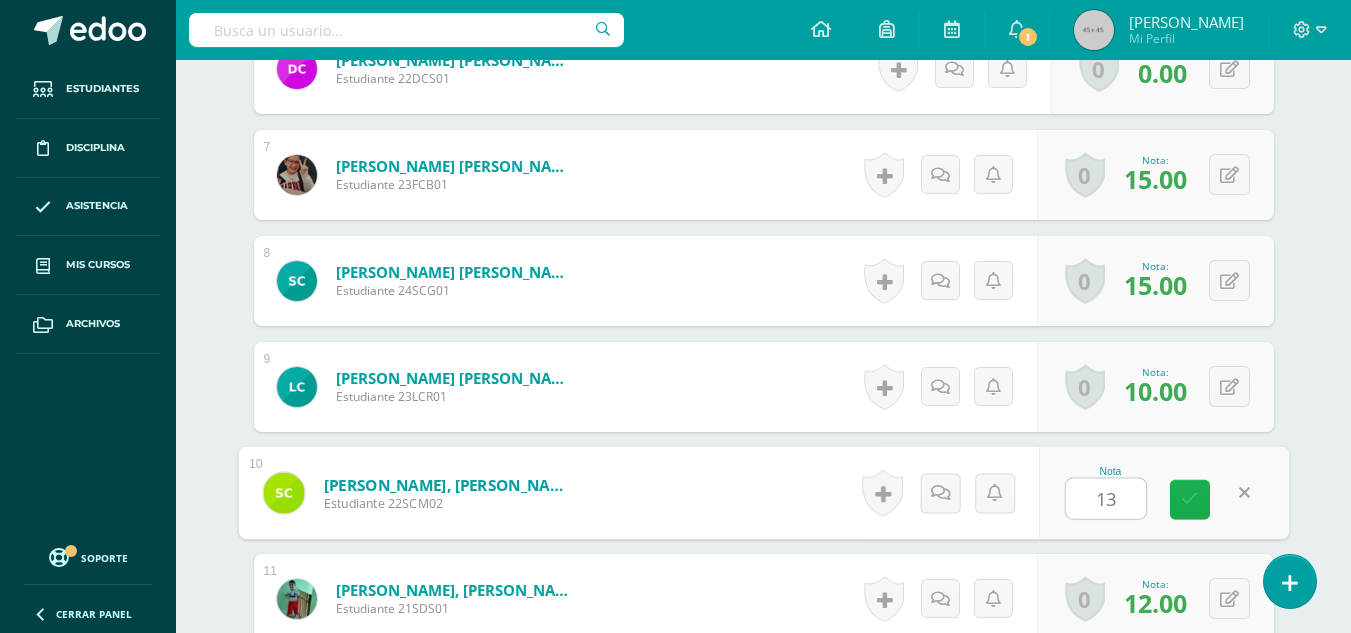 click at bounding box center [1190, 500] 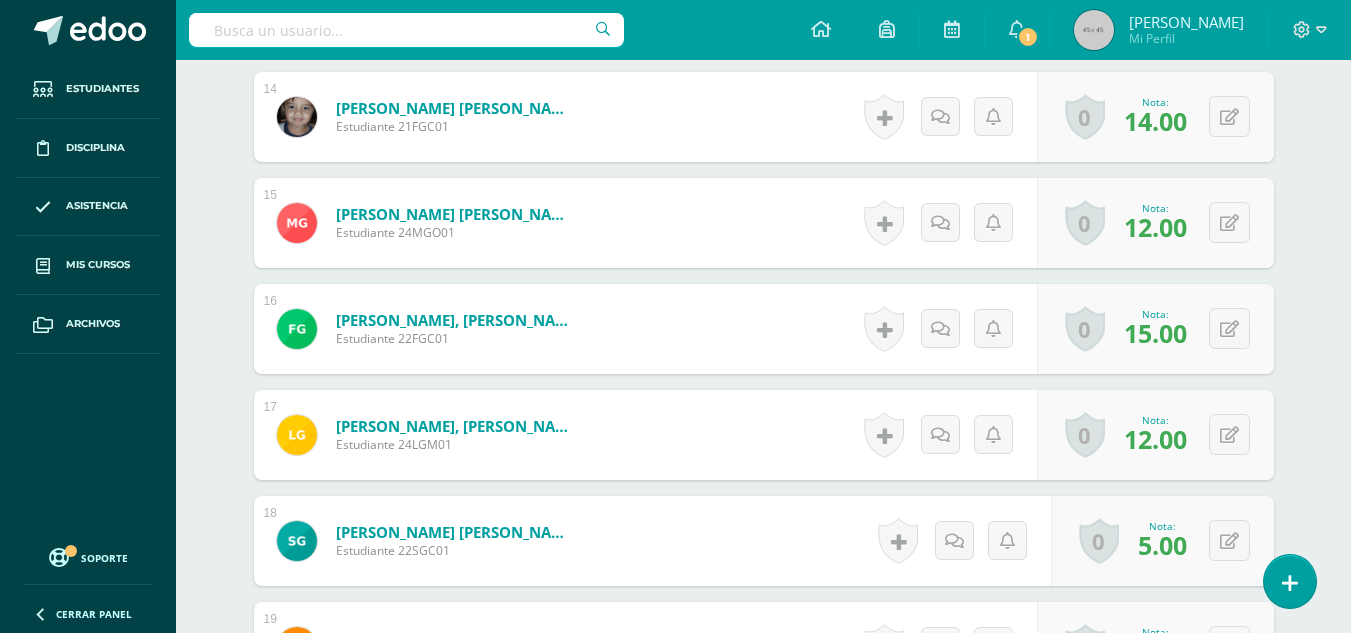 scroll, scrollTop: 2101, scrollLeft: 0, axis: vertical 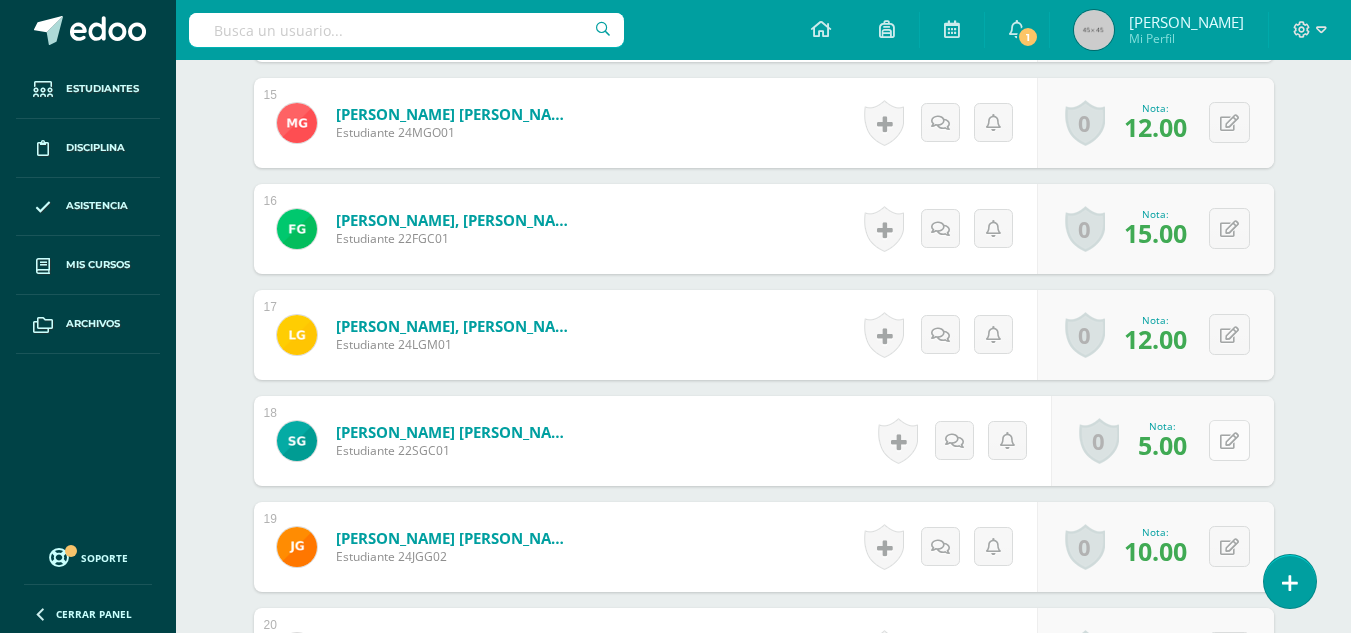 click at bounding box center [1229, 441] 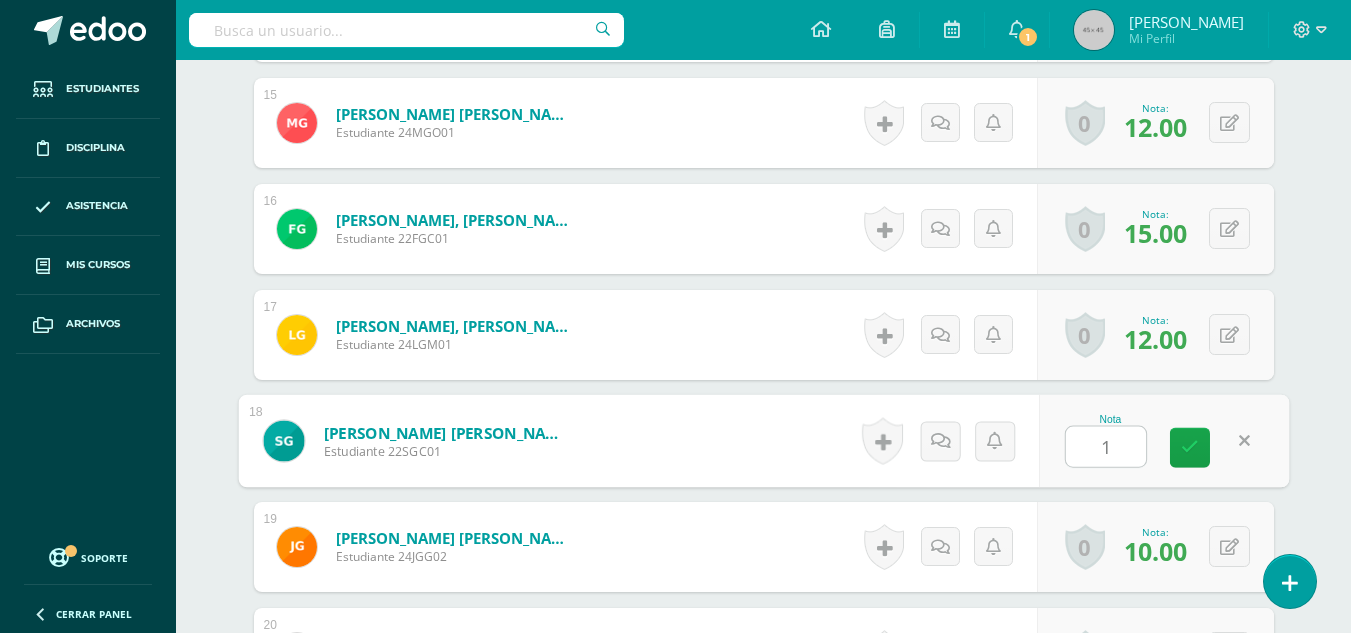 type on "12" 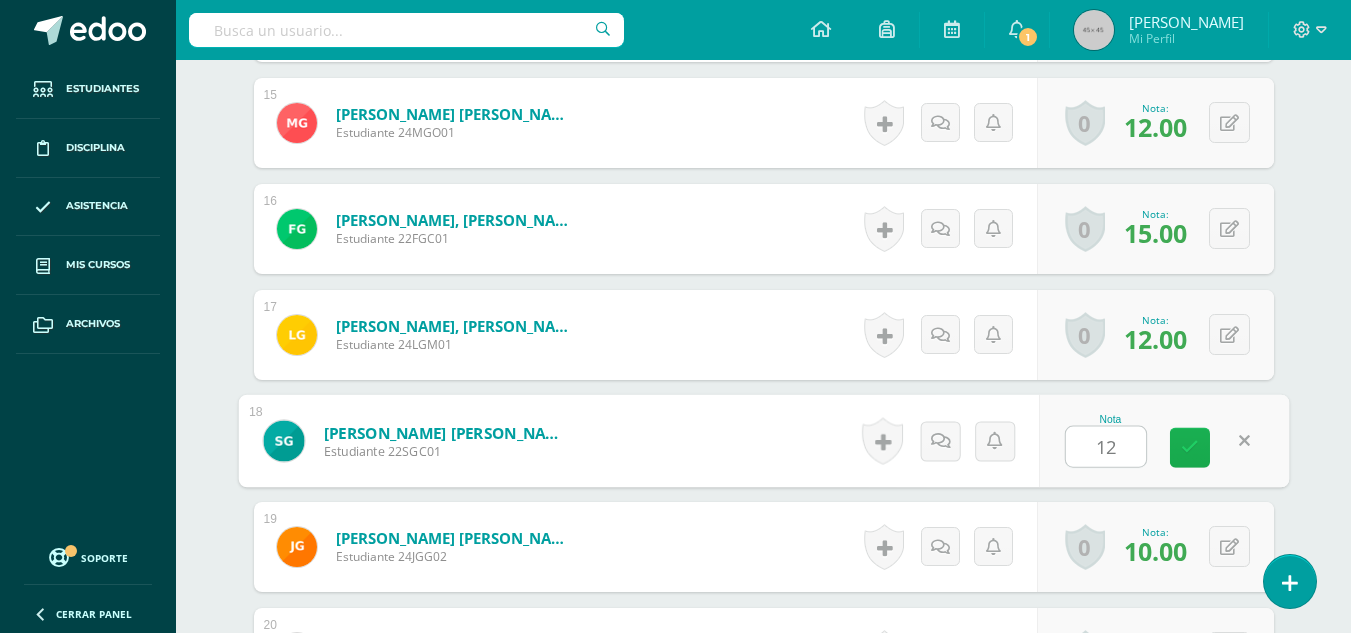 click at bounding box center (1190, 447) 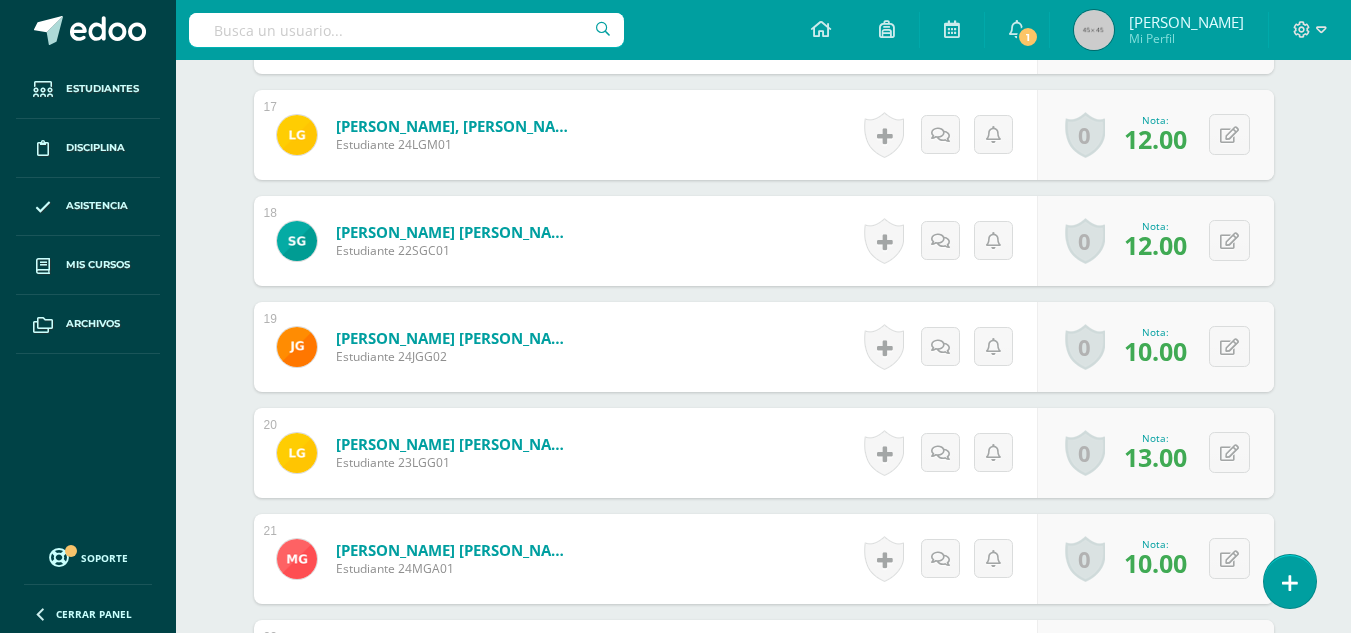 scroll, scrollTop: 2401, scrollLeft: 0, axis: vertical 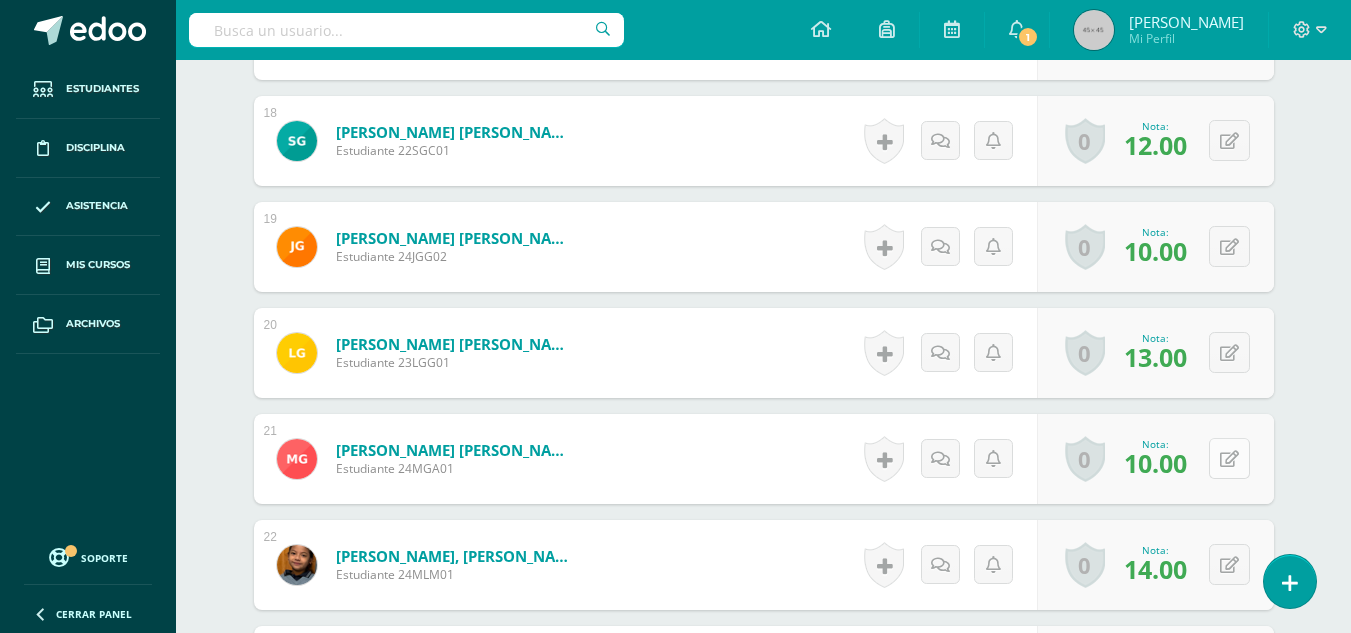 click at bounding box center (1229, 458) 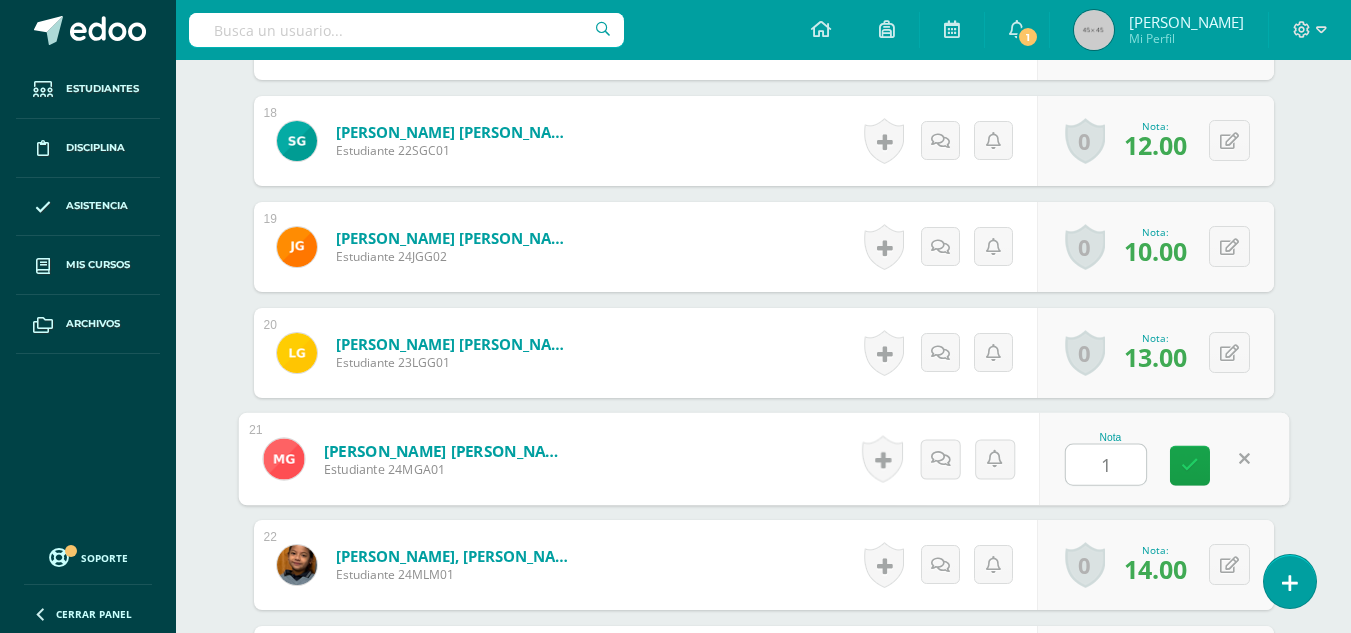type on "12" 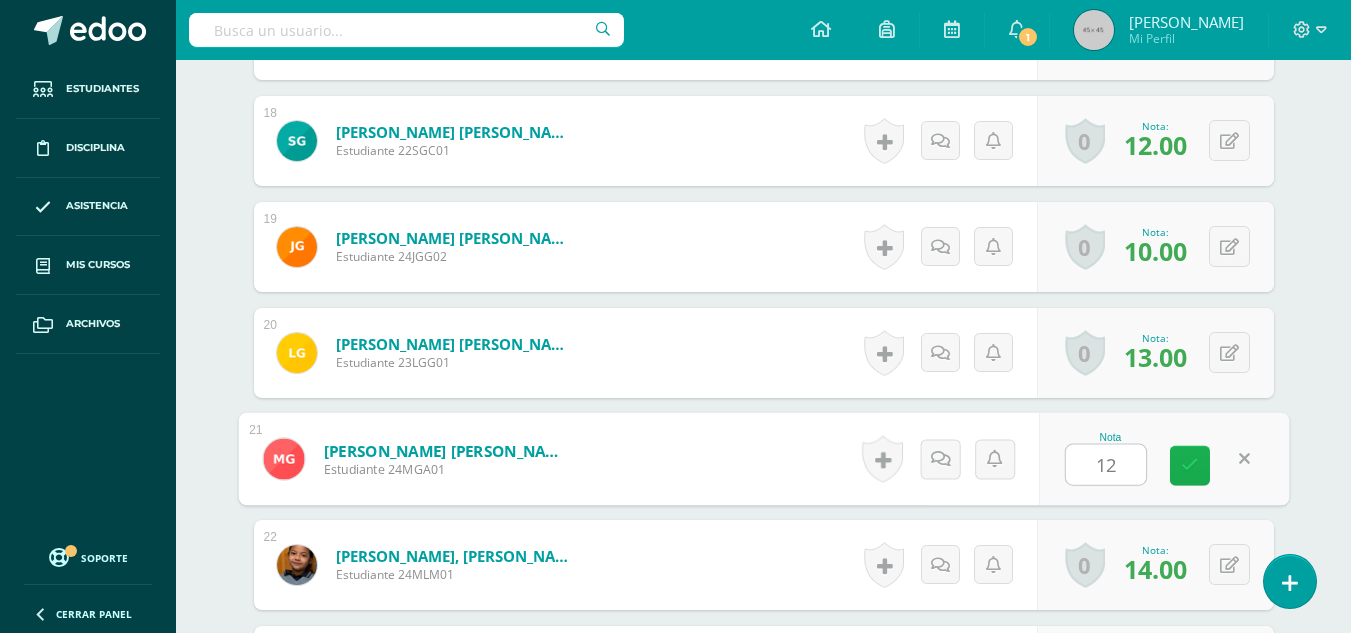 click at bounding box center (1190, 465) 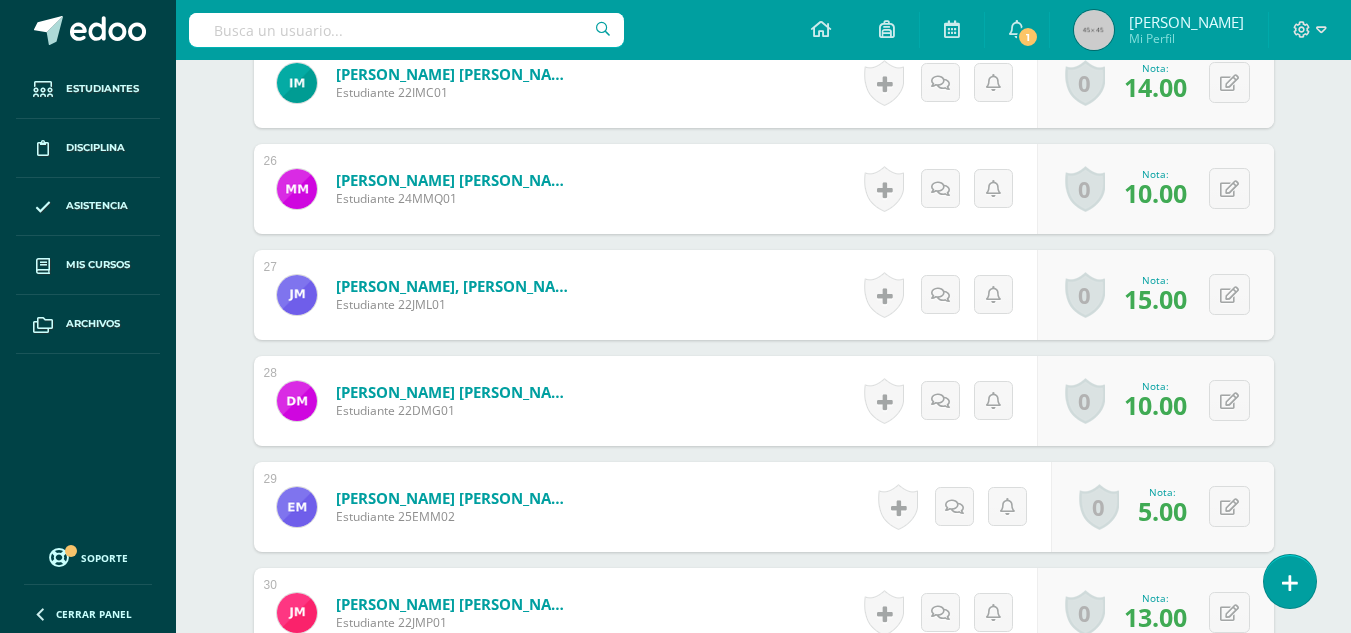 scroll, scrollTop: 3301, scrollLeft: 0, axis: vertical 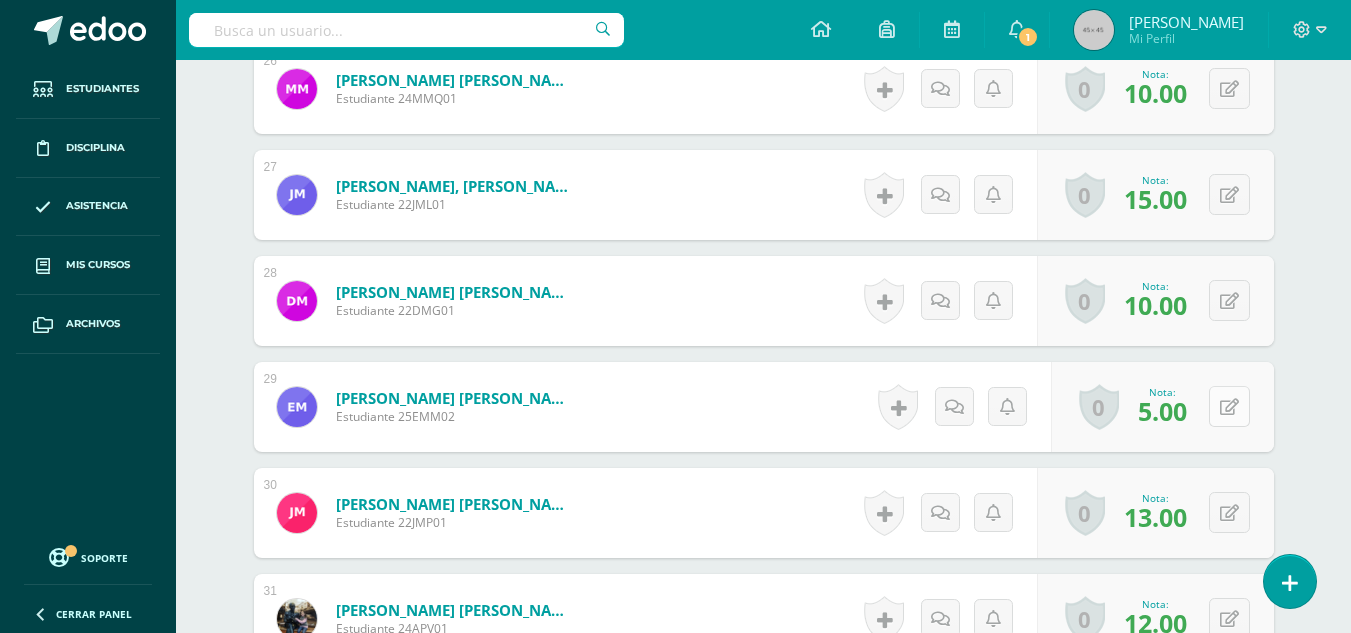 click at bounding box center [1229, 407] 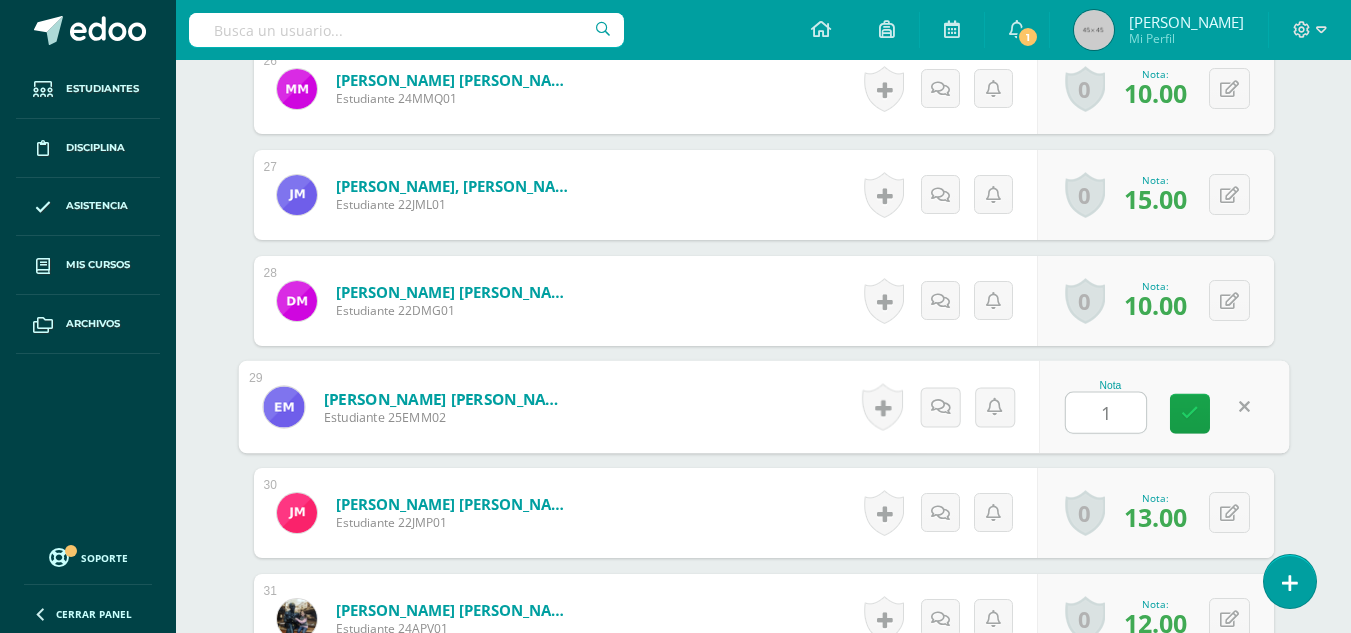 type on "12" 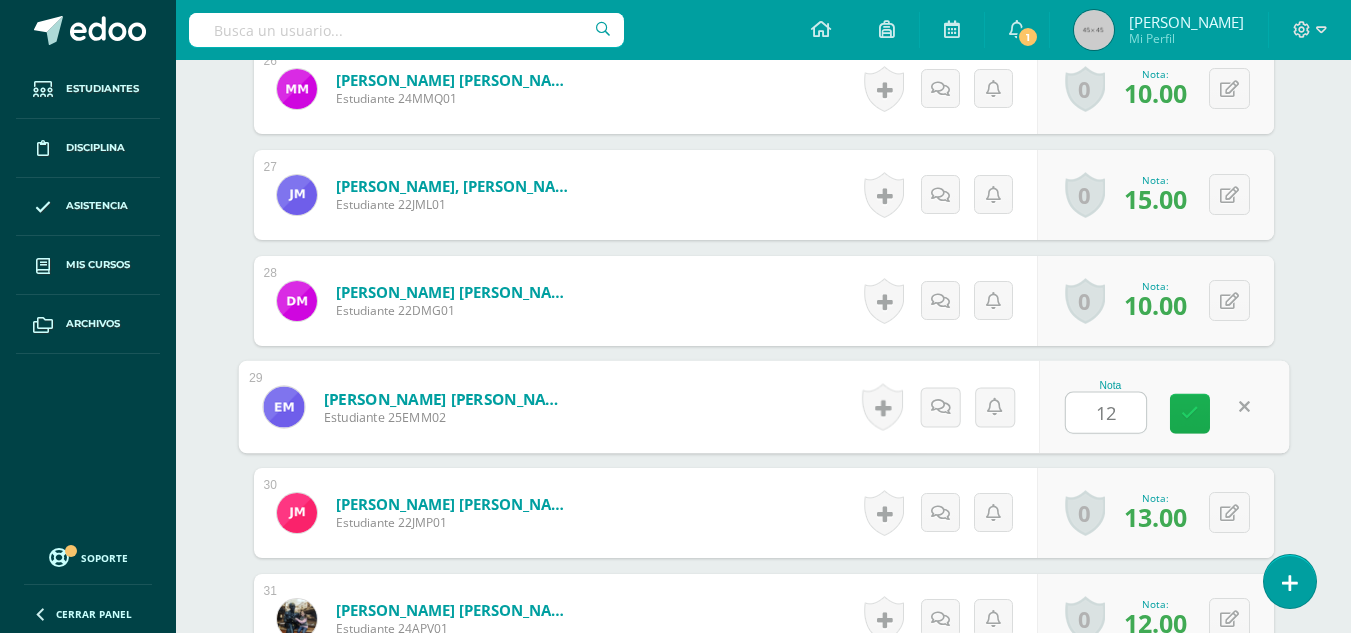 click at bounding box center [1190, 414] 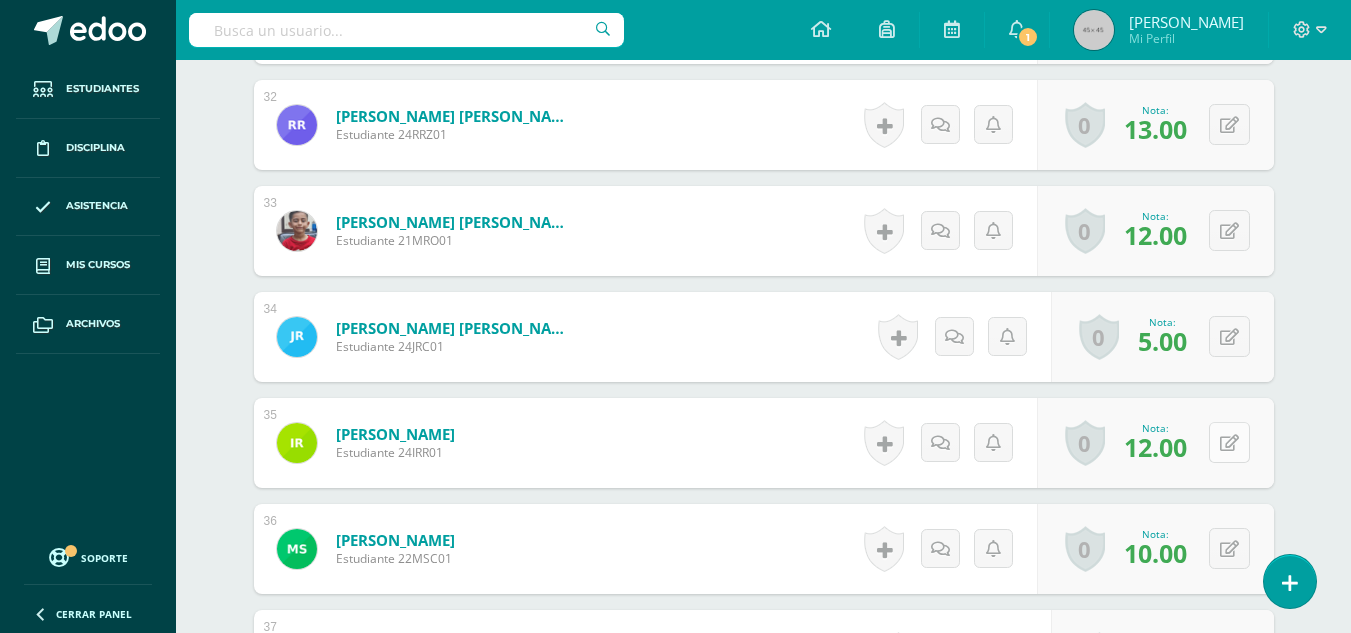 scroll, scrollTop: 4101, scrollLeft: 0, axis: vertical 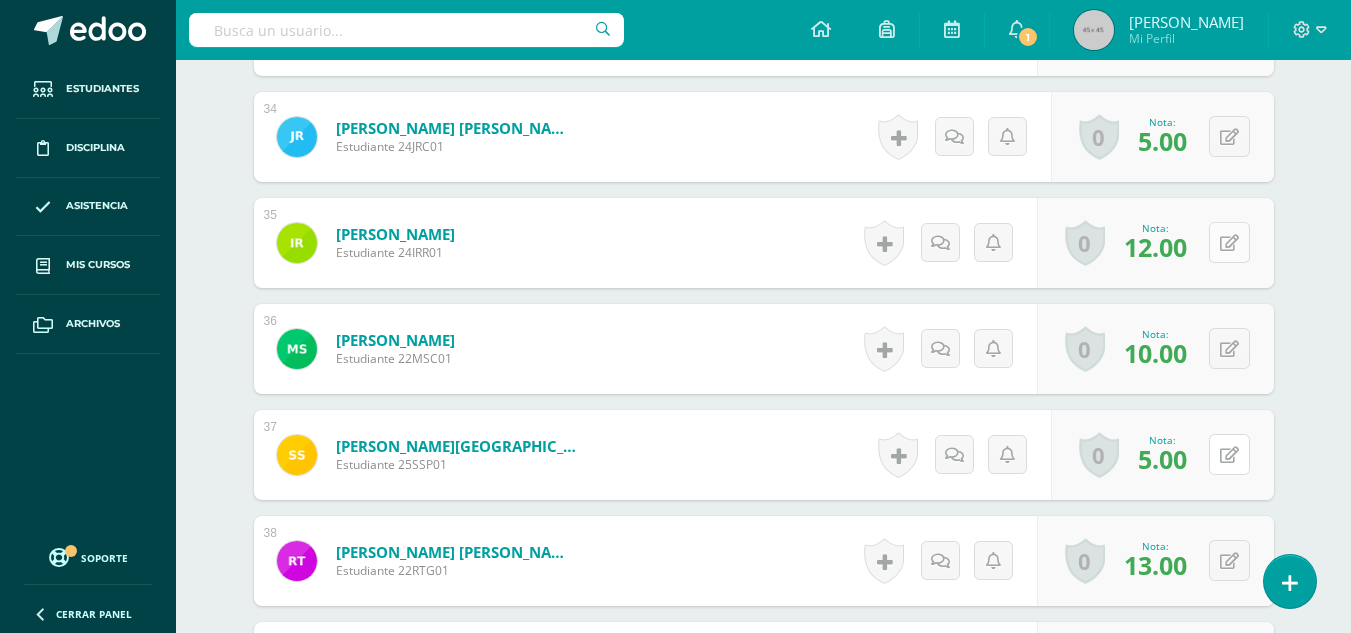 click at bounding box center [1229, 454] 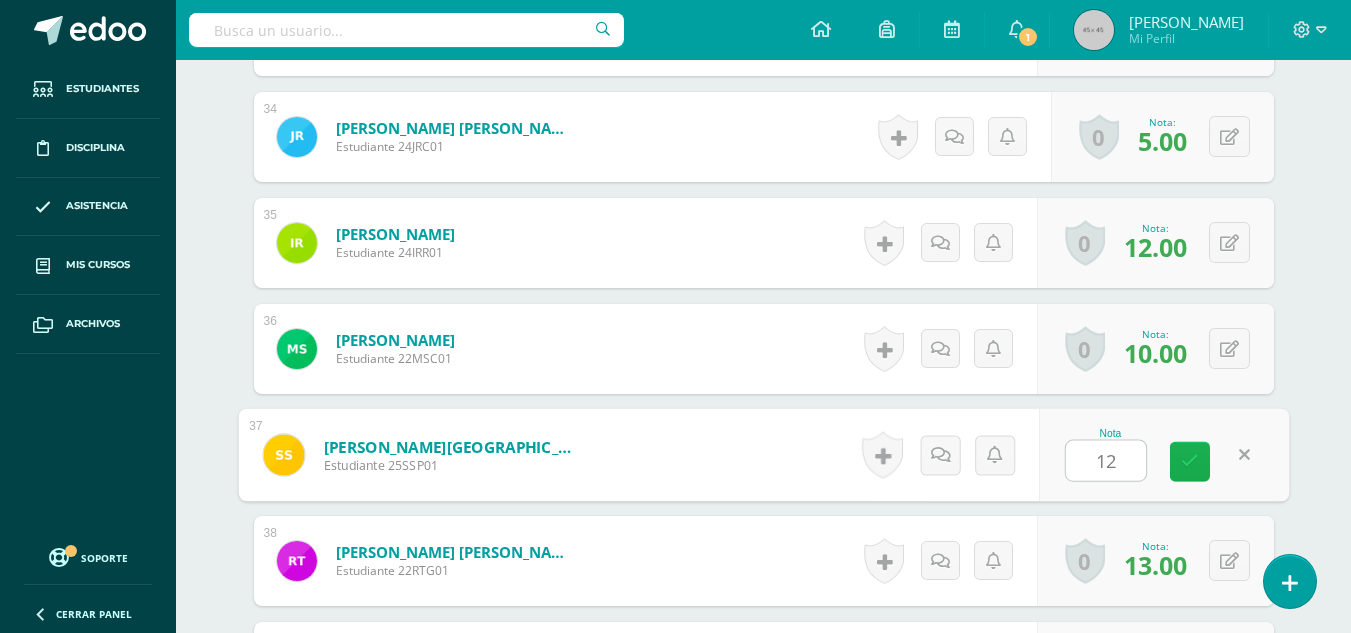 click at bounding box center (1190, 462) 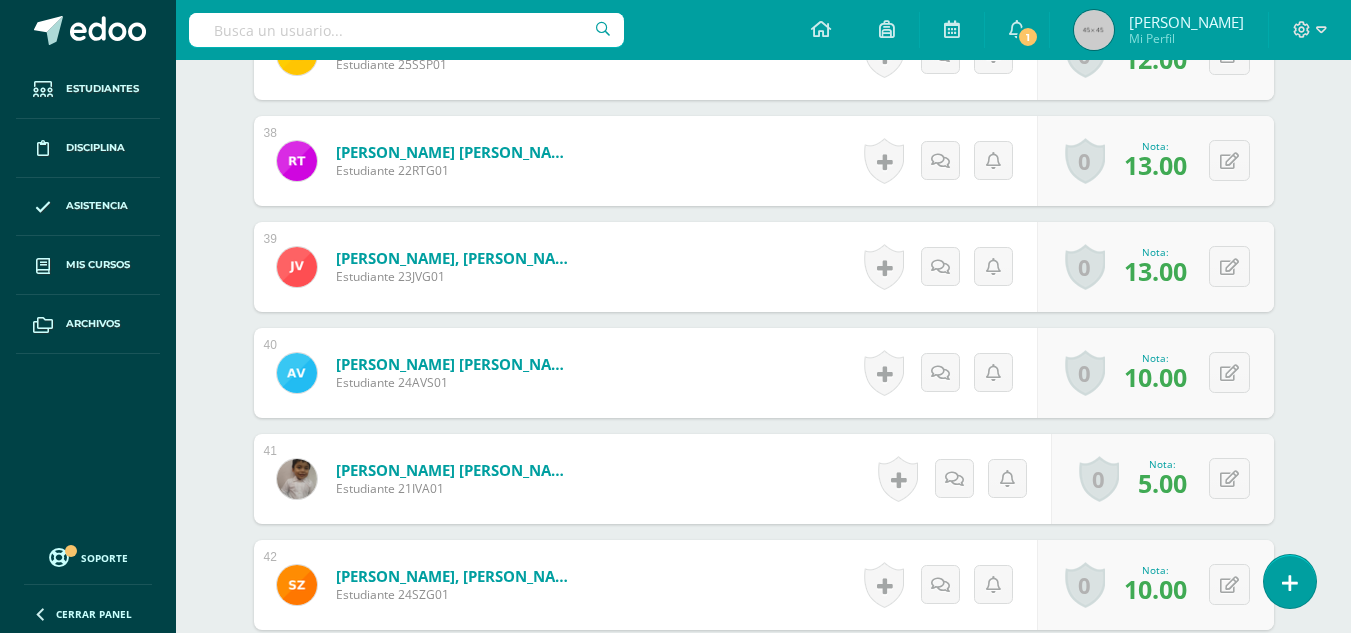 scroll, scrollTop: 4701, scrollLeft: 0, axis: vertical 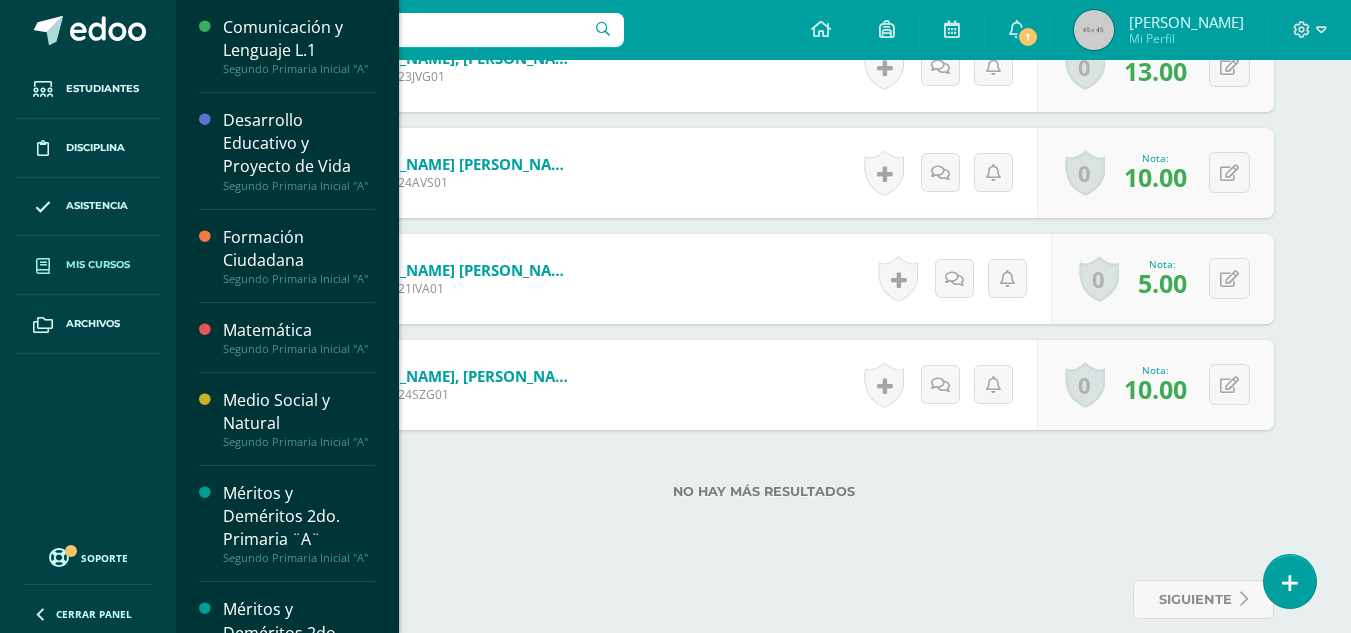 click on "Mis cursos" at bounding box center [98, 265] 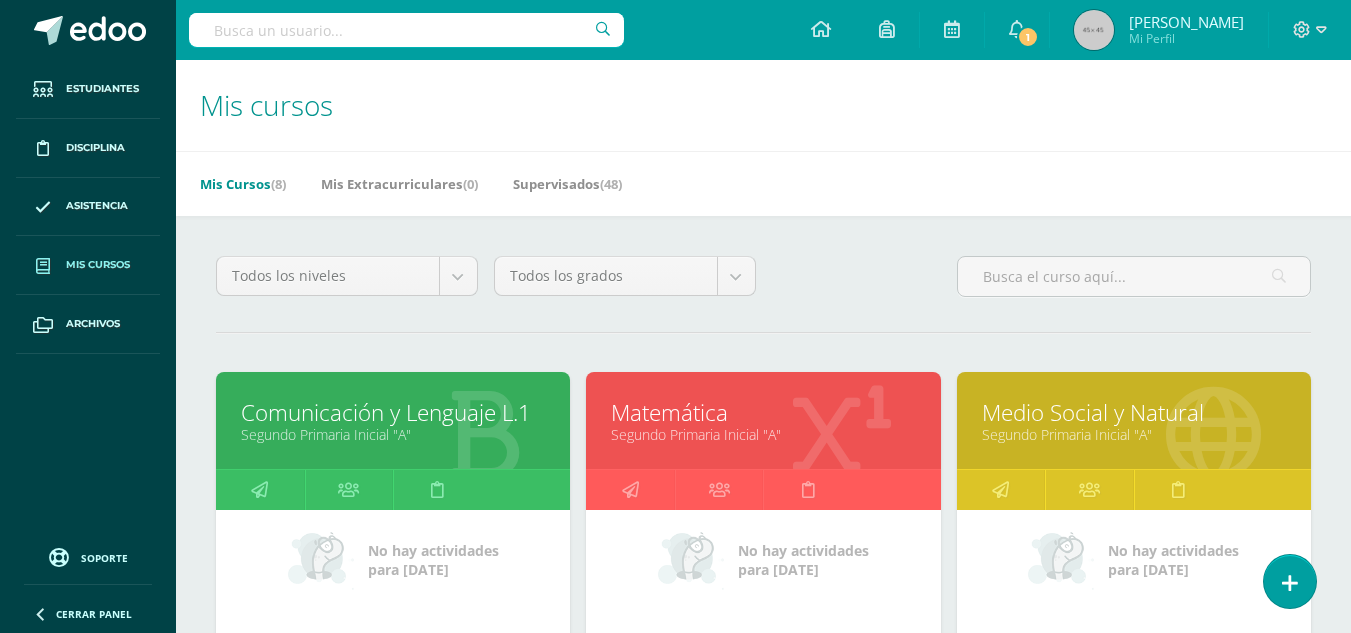 scroll, scrollTop: 0, scrollLeft: 0, axis: both 